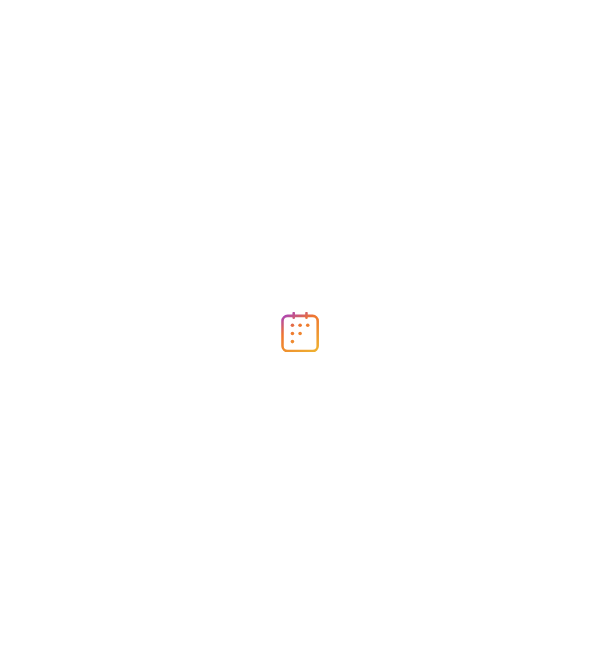 scroll, scrollTop: 0, scrollLeft: 0, axis: both 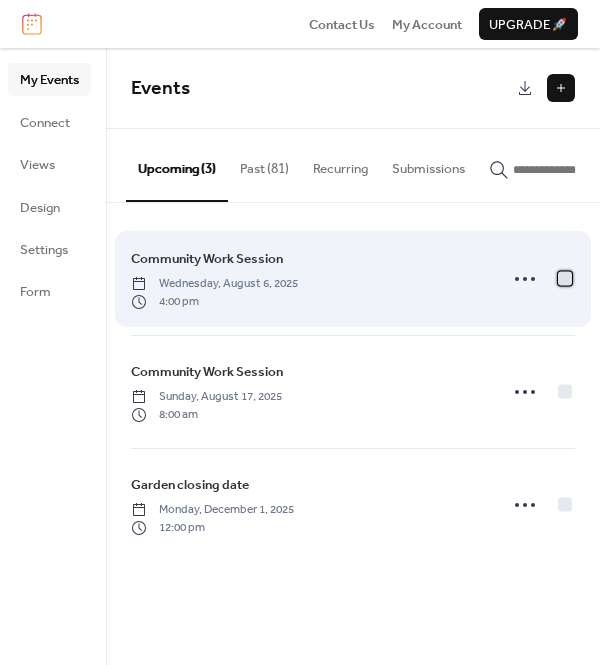 click at bounding box center [565, 278] 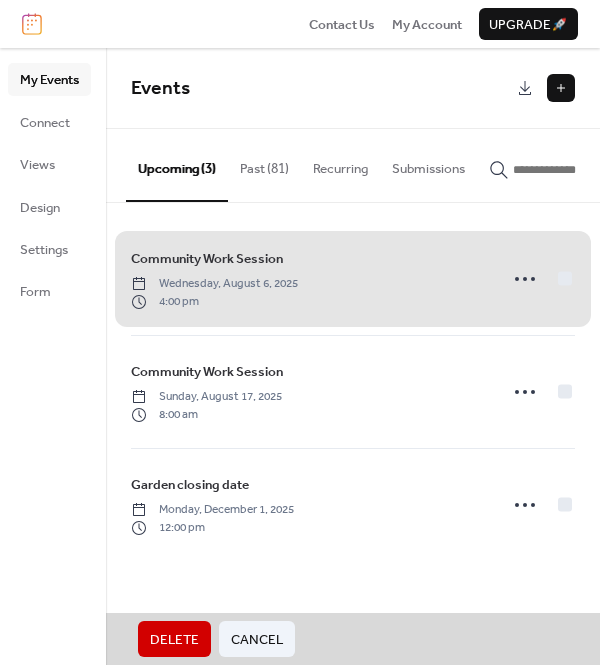 click on "Cancel" at bounding box center [257, 640] 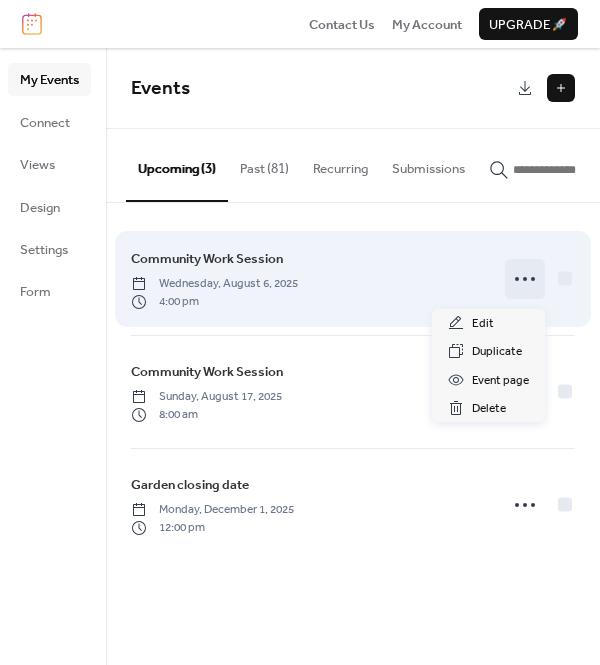 click 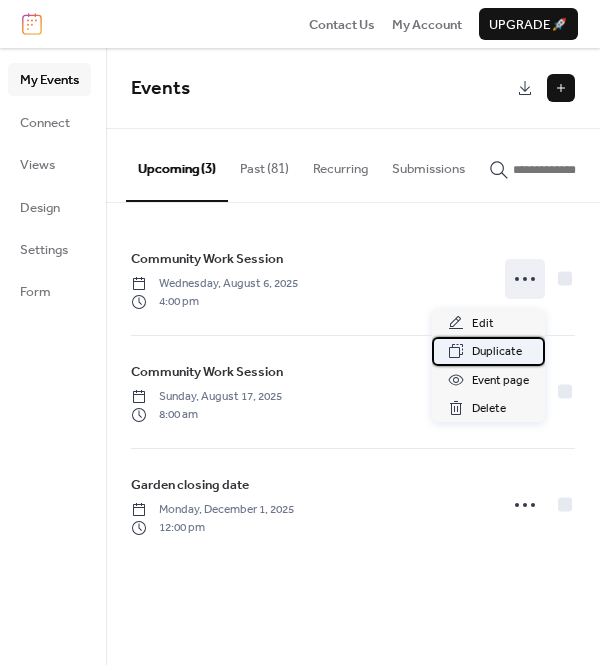 click on "Duplicate" at bounding box center [497, 352] 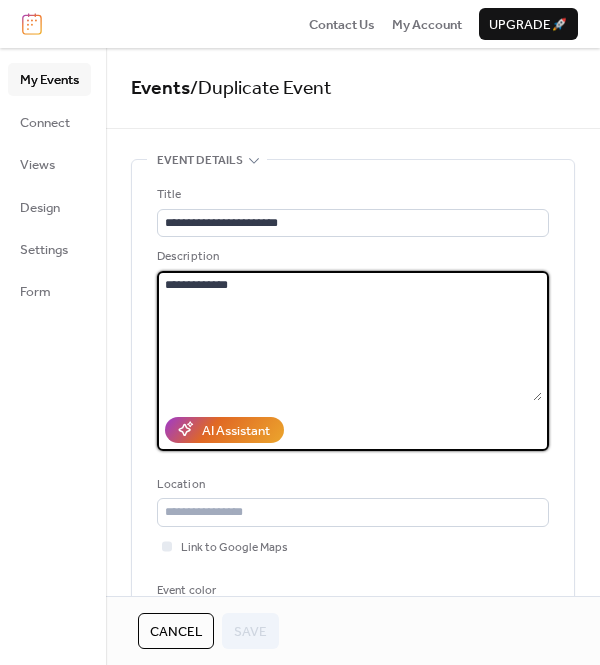 drag, startPoint x: 259, startPoint y: 288, endPoint x: 201, endPoint y: 290, distance: 58.034473 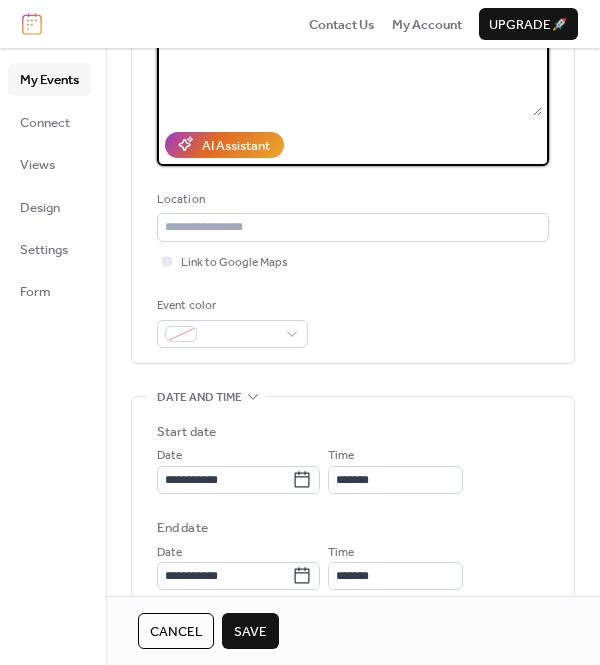 scroll, scrollTop: 295, scrollLeft: 0, axis: vertical 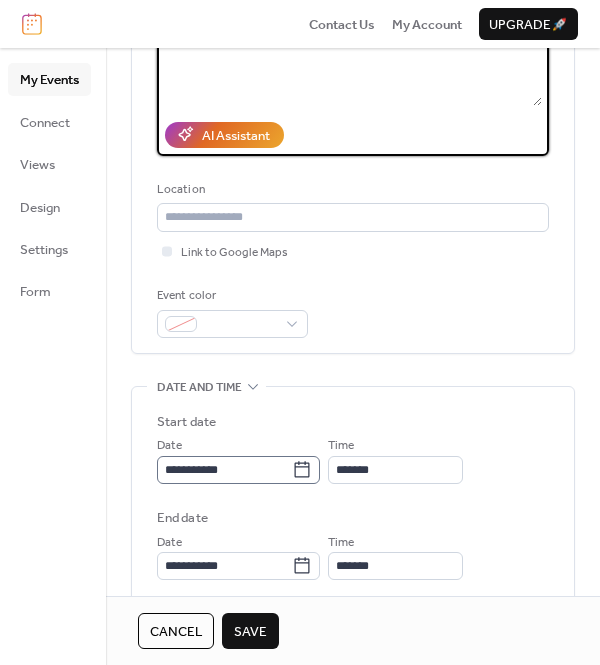 type on "**********" 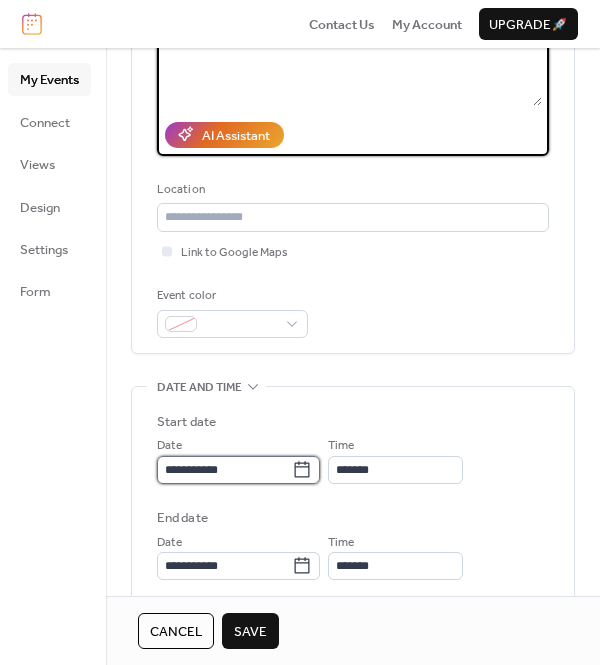 click on "**********" at bounding box center [224, 470] 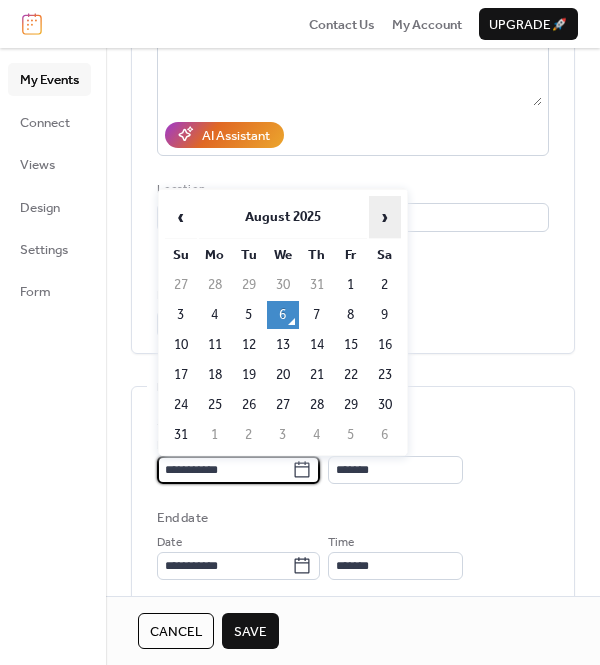 click on "›" at bounding box center [385, 217] 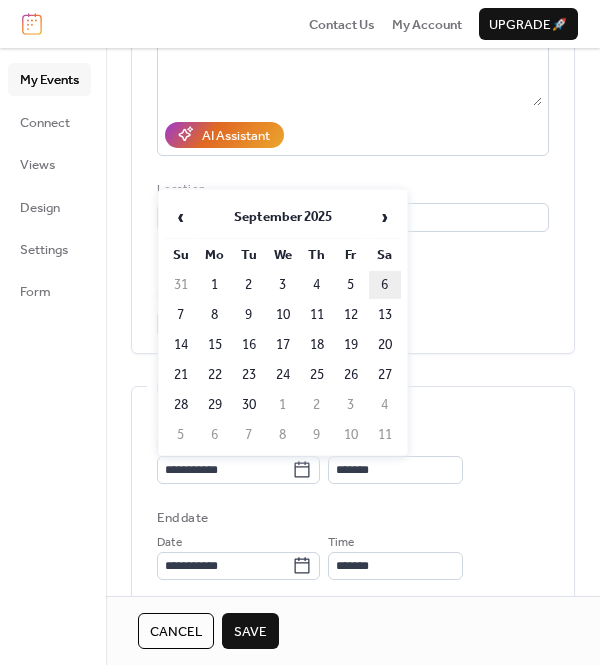 click on "6" at bounding box center (385, 285) 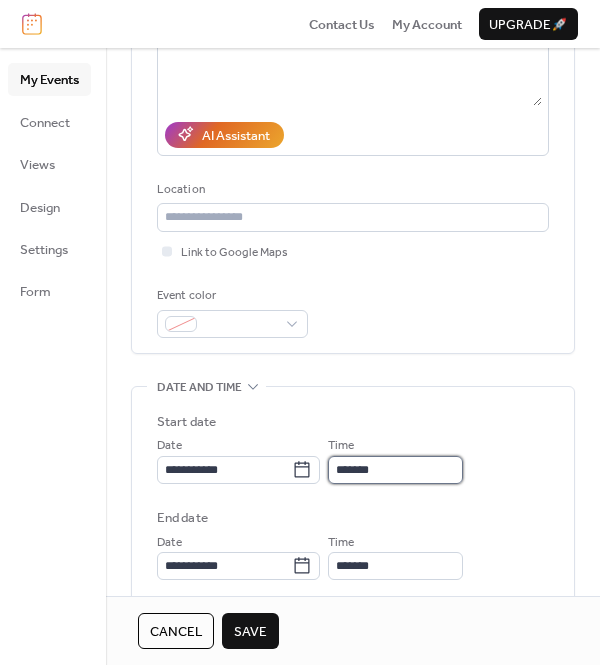 click on "*******" at bounding box center (395, 470) 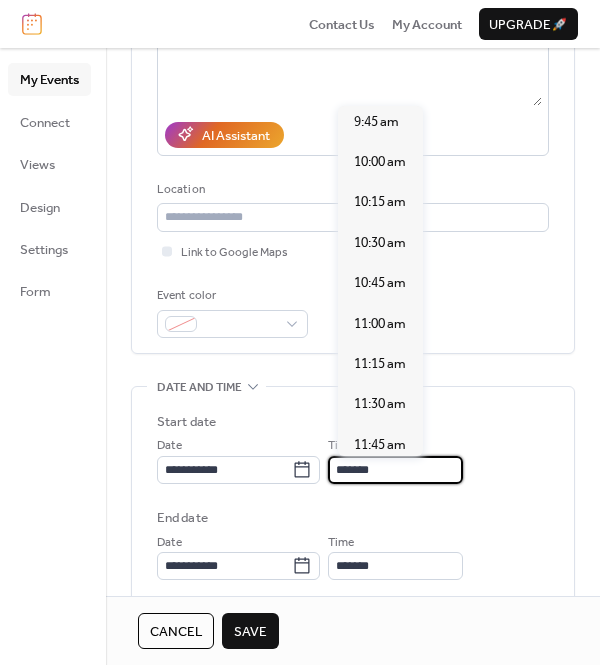 scroll, scrollTop: 1565, scrollLeft: 0, axis: vertical 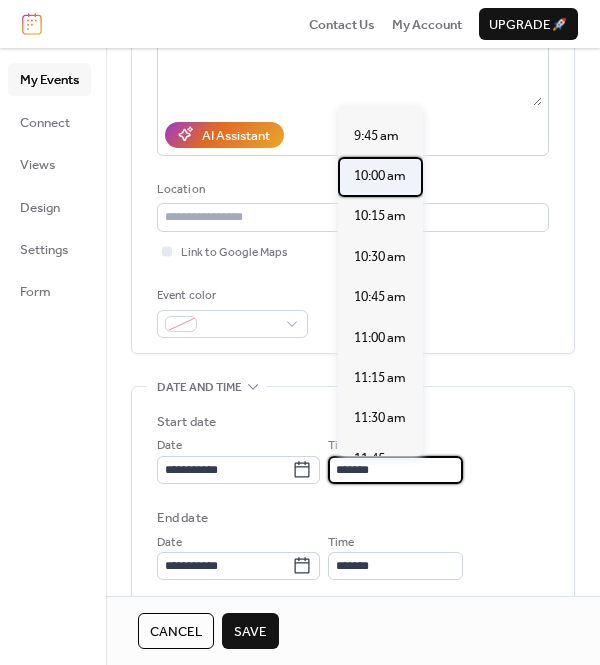 click on "10:00 am" at bounding box center (380, 176) 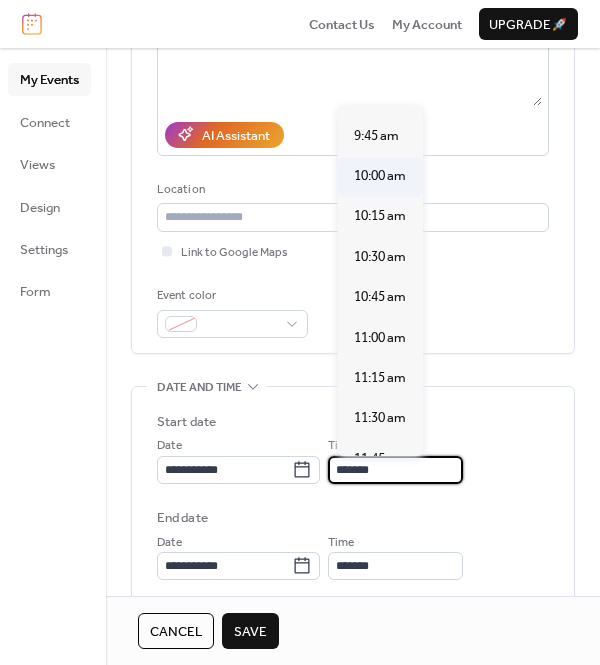 type on "********" 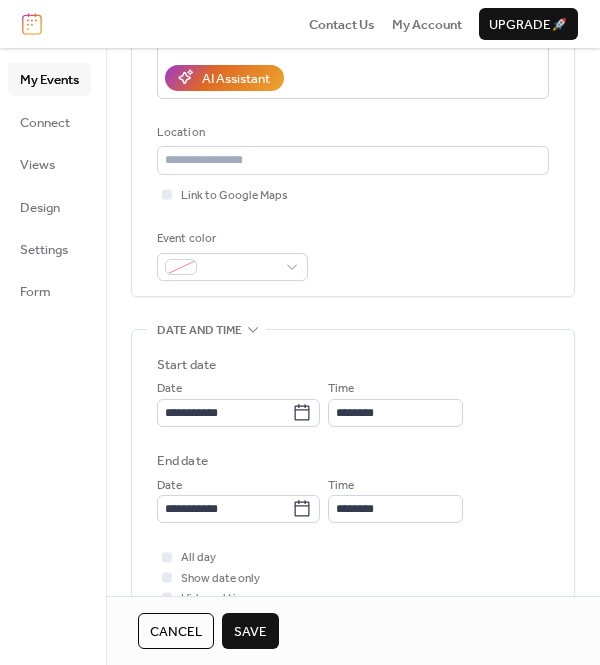 scroll, scrollTop: 359, scrollLeft: 0, axis: vertical 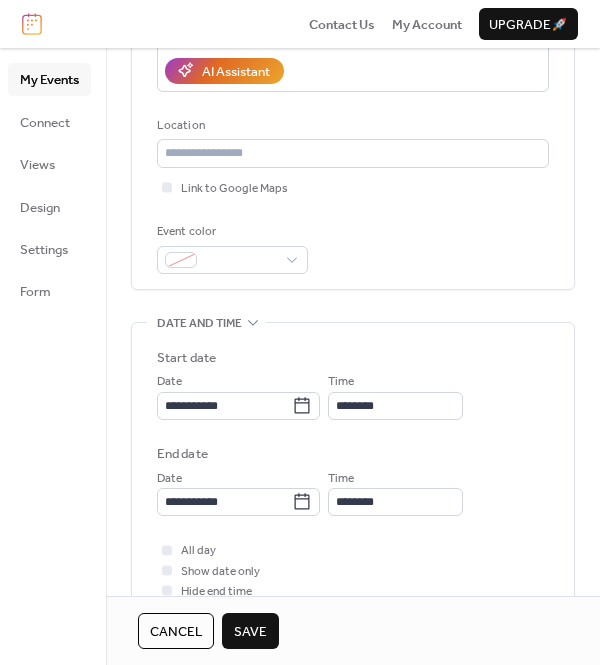 click on "Save" at bounding box center [250, 632] 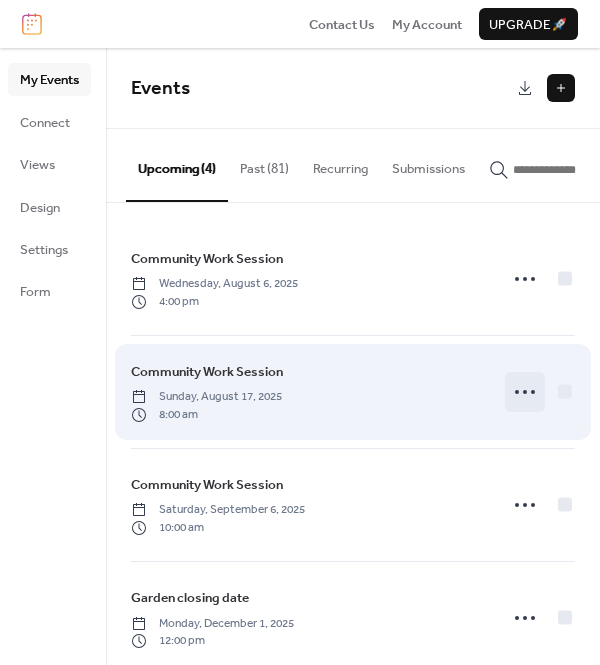 click 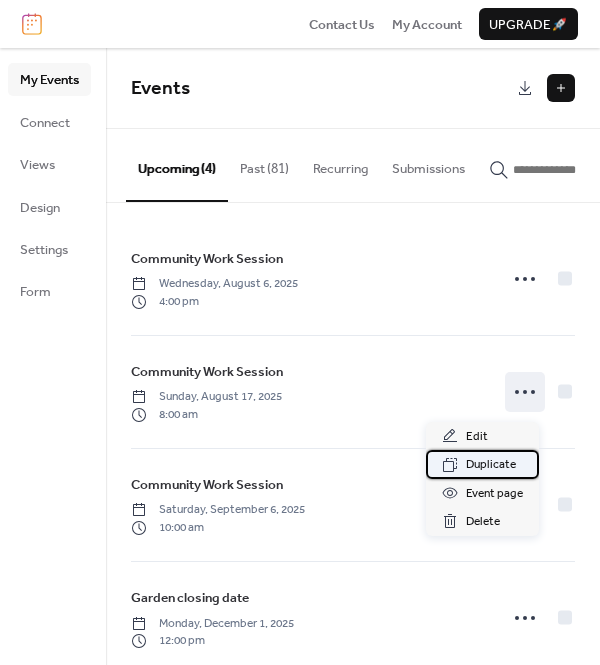 click on "Duplicate" at bounding box center (491, 465) 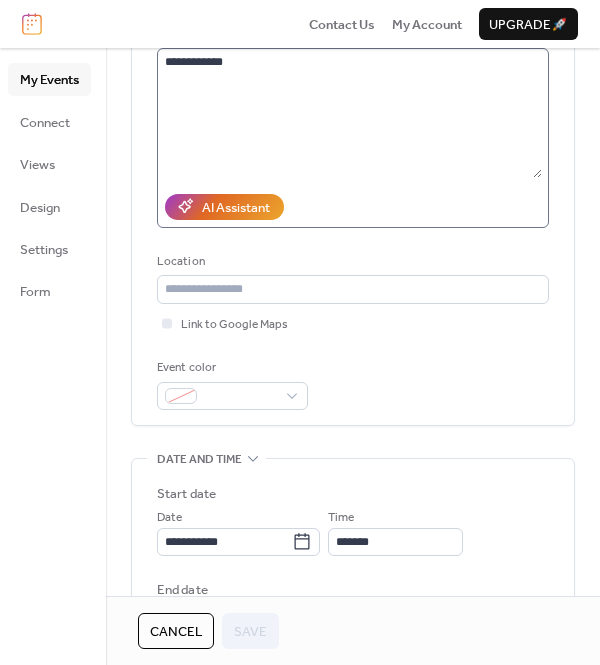 scroll, scrollTop: 240, scrollLeft: 0, axis: vertical 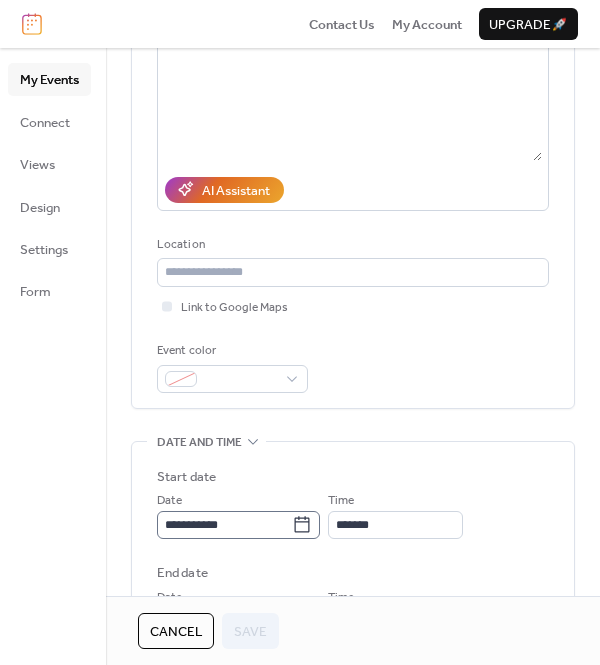 click 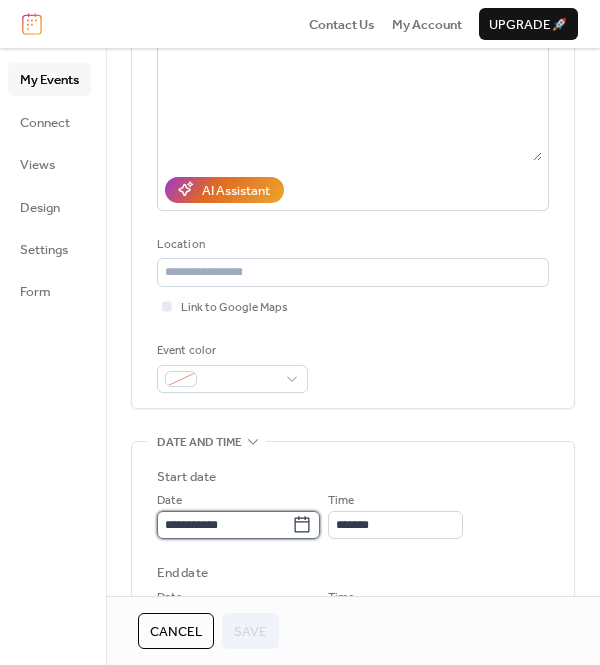 click on "**********" at bounding box center [224, 525] 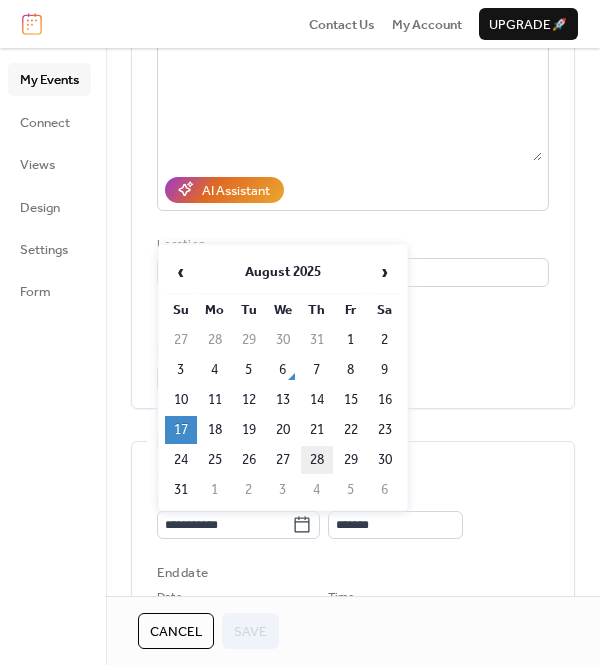 click on "28" at bounding box center (317, 460) 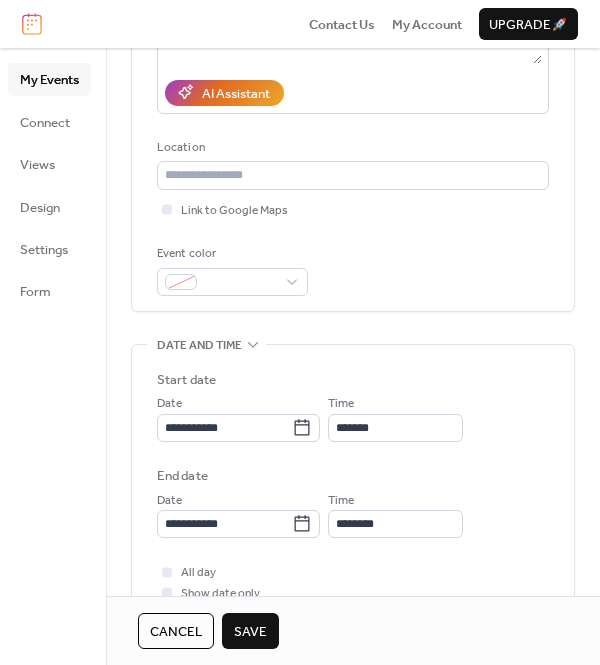 scroll, scrollTop: 340, scrollLeft: 0, axis: vertical 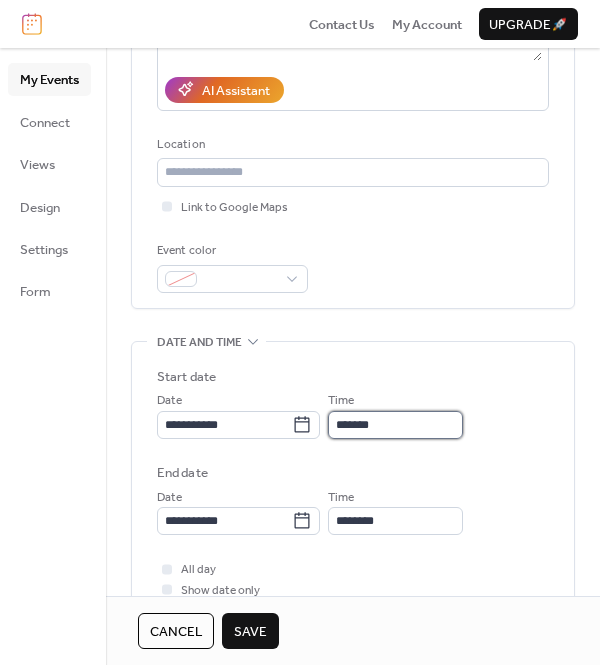 click on "*******" at bounding box center [395, 425] 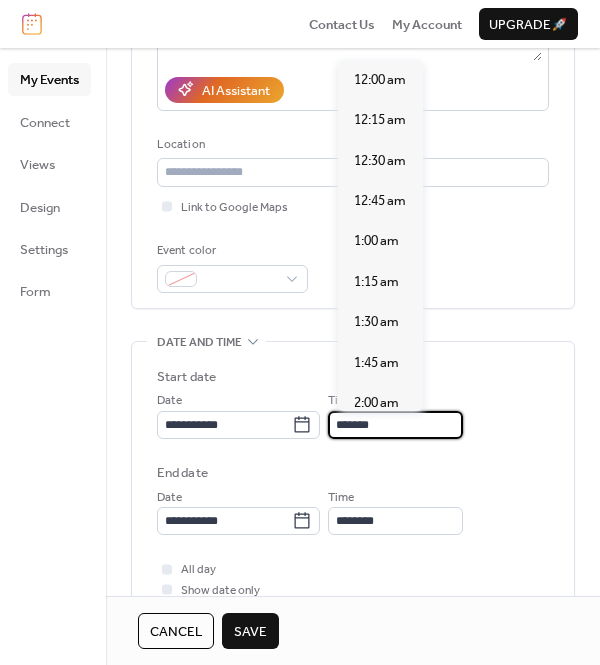 scroll, scrollTop: 1277, scrollLeft: 0, axis: vertical 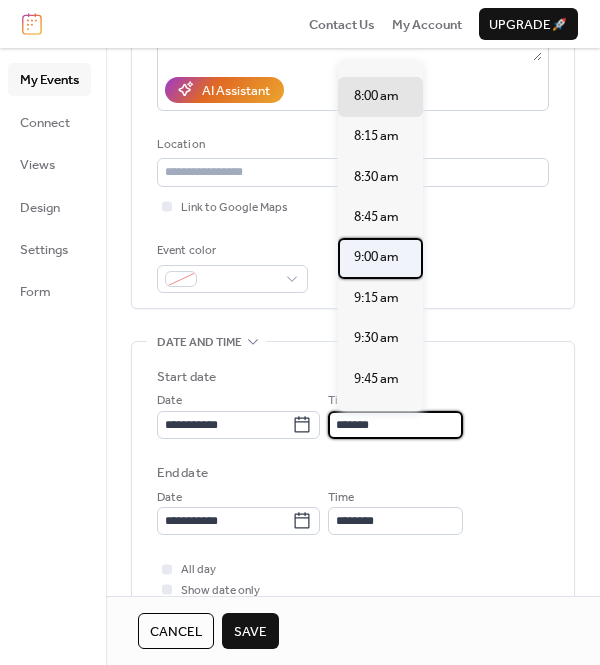 click on "9:00 am" at bounding box center [376, 257] 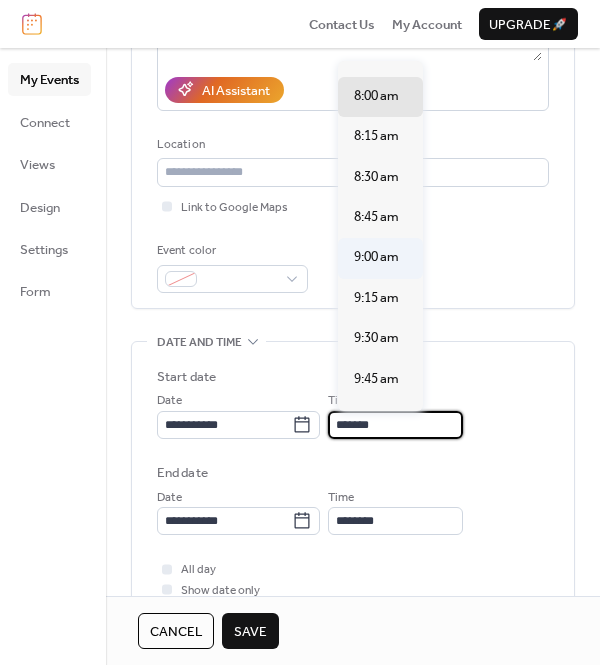 type on "*******" 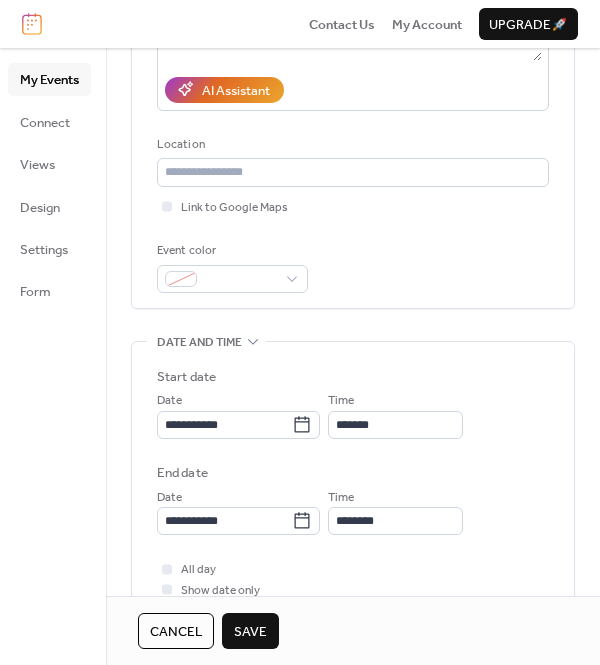 click on "Save" at bounding box center [250, 632] 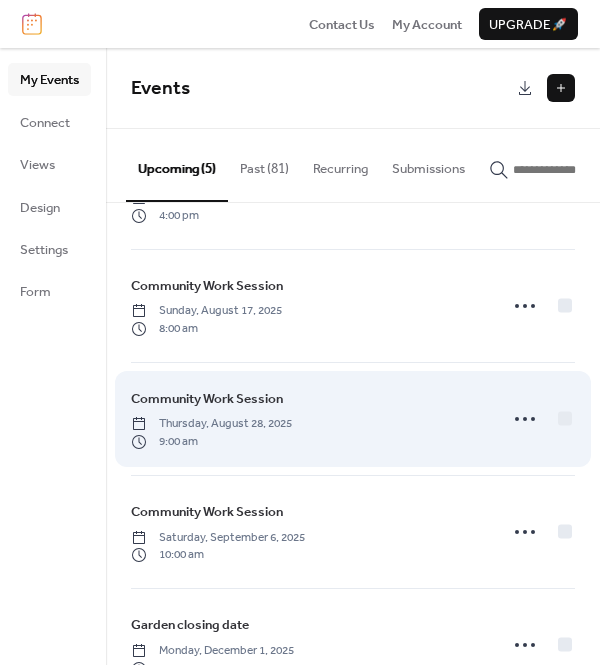 scroll, scrollTop: 115, scrollLeft: 0, axis: vertical 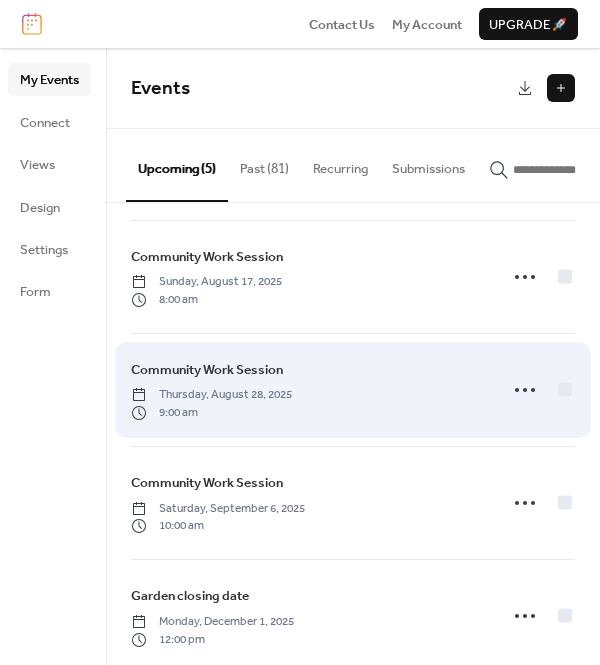 click on "Community Work Session" at bounding box center (207, 370) 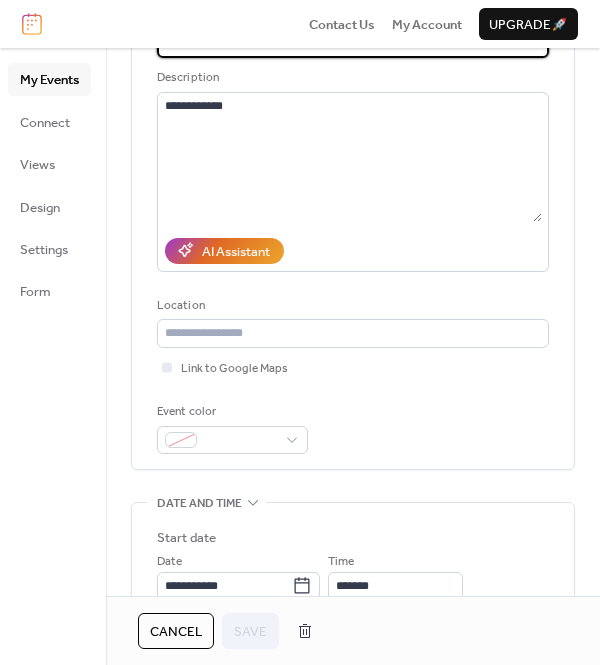scroll, scrollTop: 184, scrollLeft: 0, axis: vertical 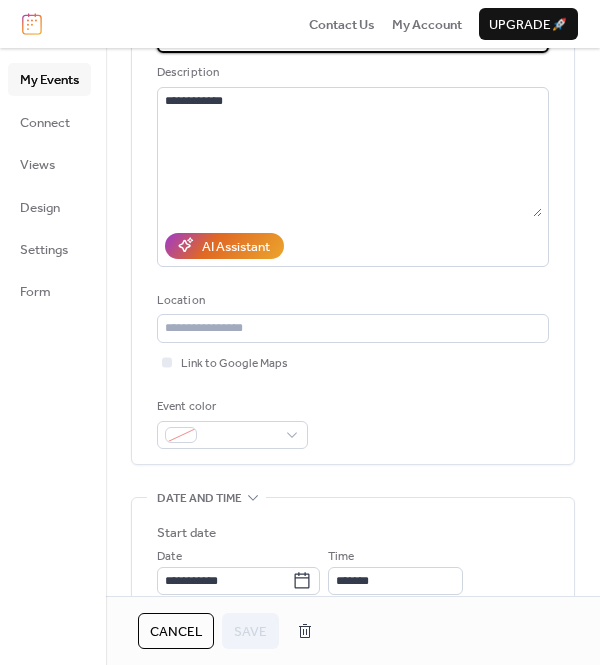 click on "Cancel" at bounding box center [176, 632] 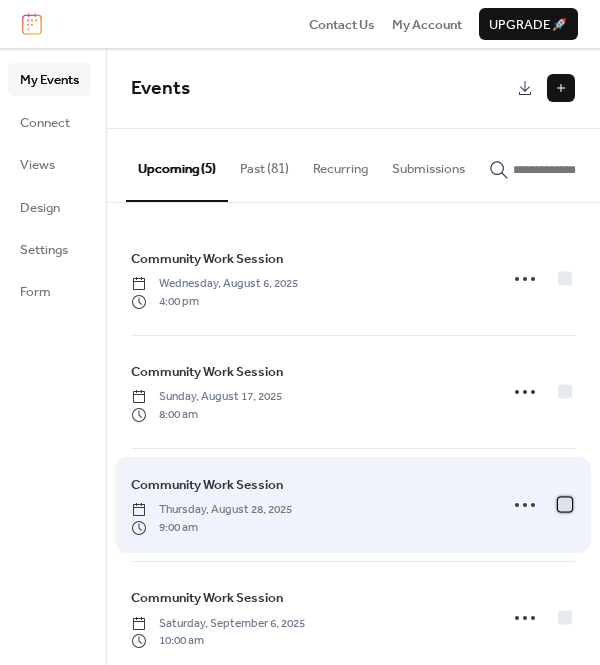 click at bounding box center (565, 505) 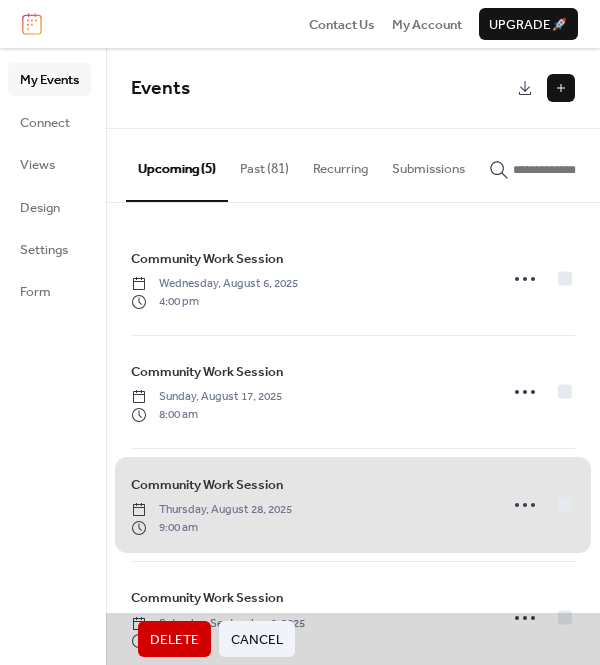 click on "Delete" at bounding box center (174, 640) 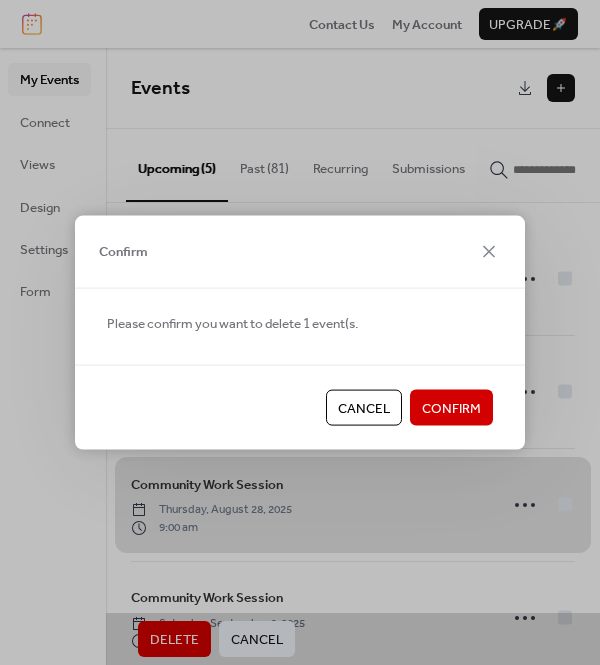 click on "Confirm" at bounding box center [451, 409] 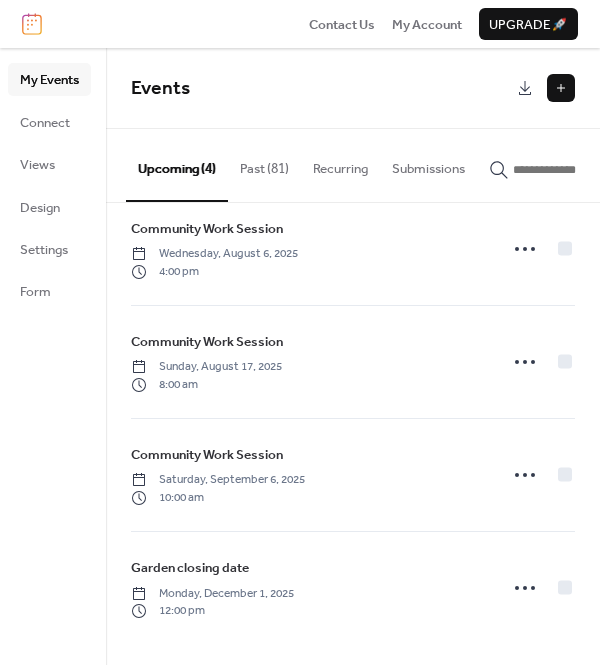 scroll, scrollTop: 35, scrollLeft: 0, axis: vertical 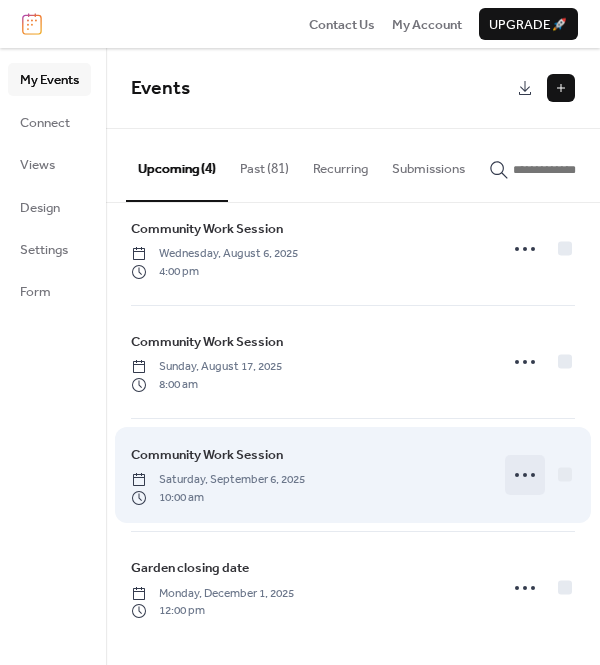 click 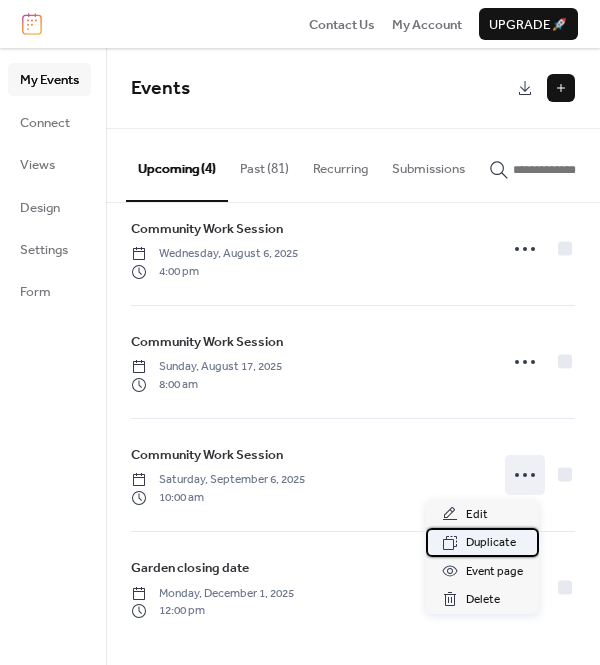 click on "Duplicate" at bounding box center [491, 543] 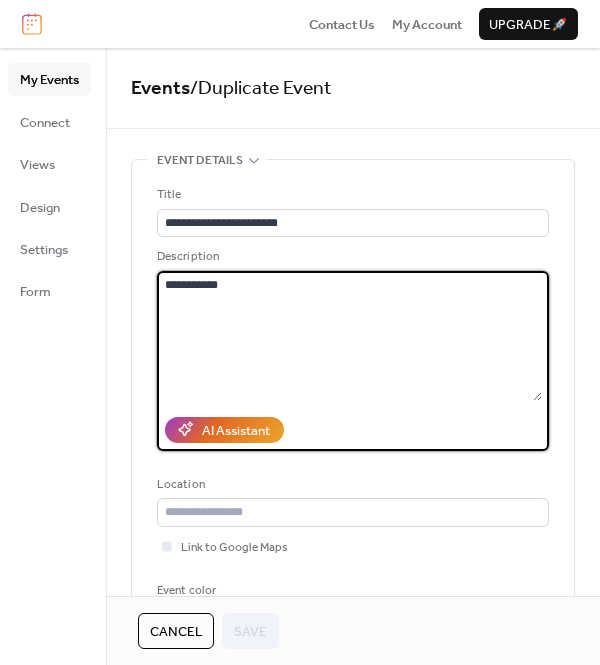 drag, startPoint x: 260, startPoint y: 295, endPoint x: 201, endPoint y: 287, distance: 59.5399 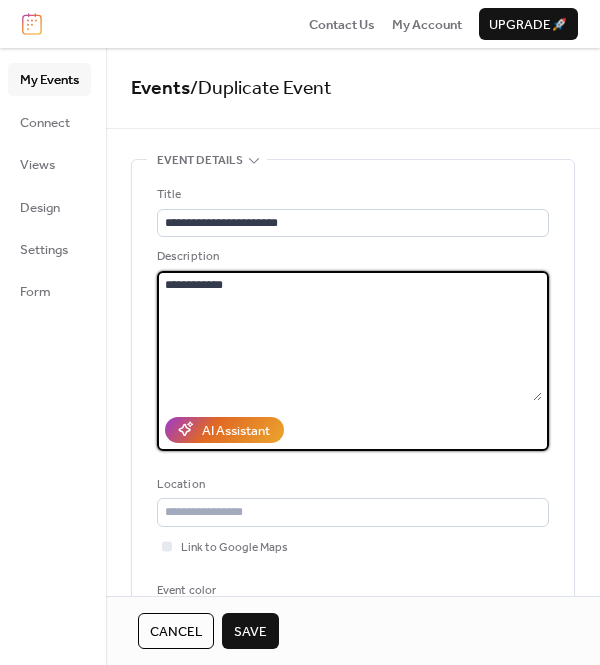 type on "**********" 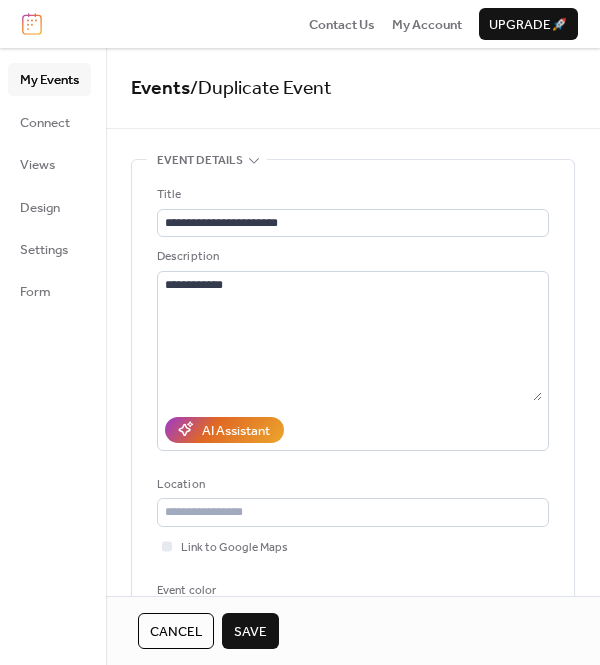 click on "My Events Connect Views Design Settings Form" at bounding box center (53, 356) 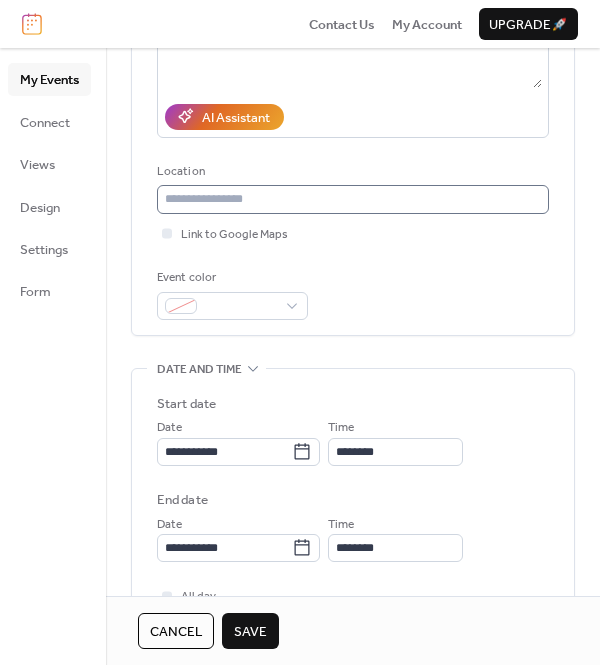 scroll, scrollTop: 319, scrollLeft: 0, axis: vertical 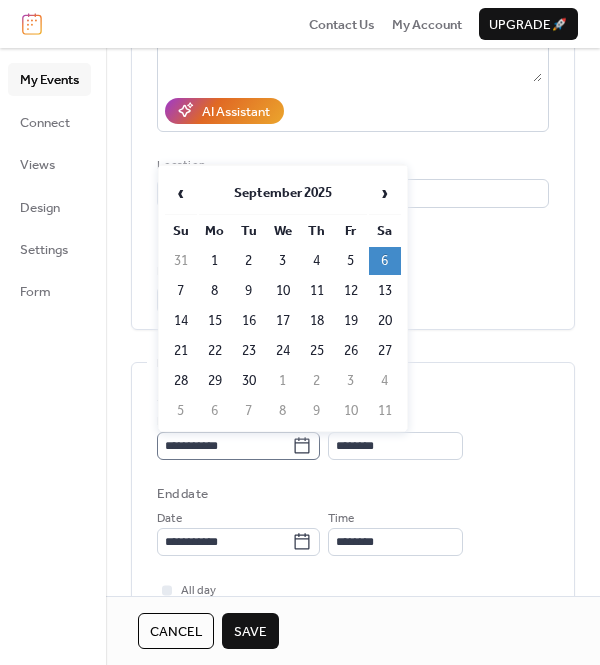 click 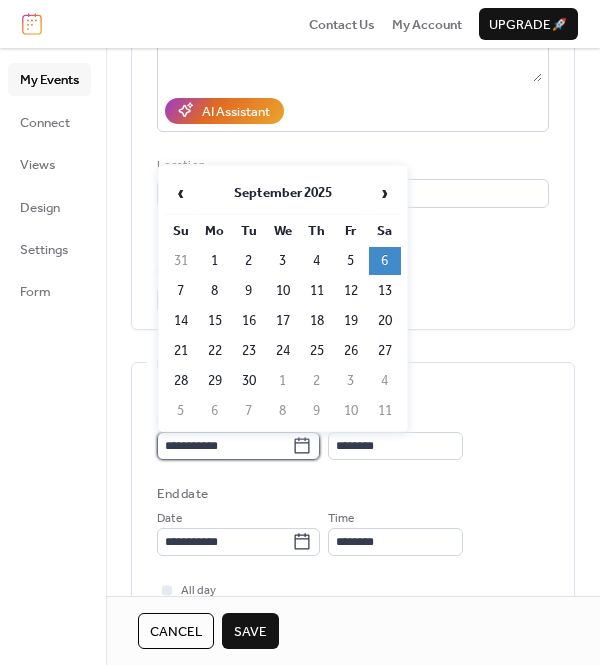 click on "**********" at bounding box center (224, 446) 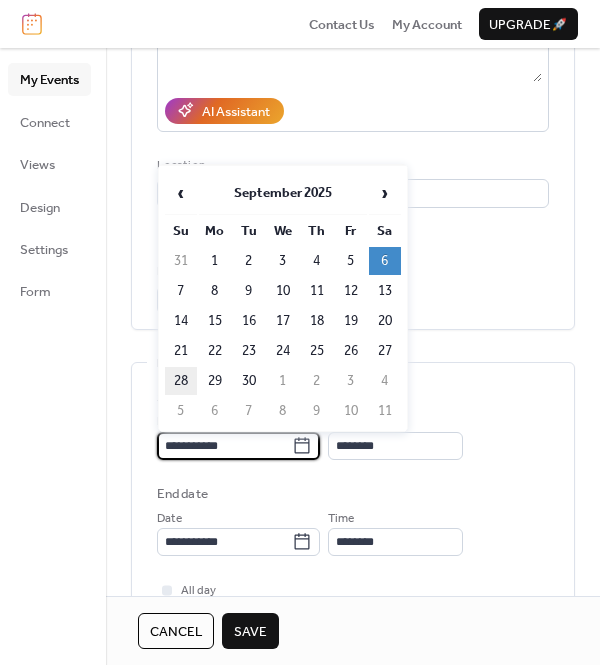 click on "28" at bounding box center (181, 381) 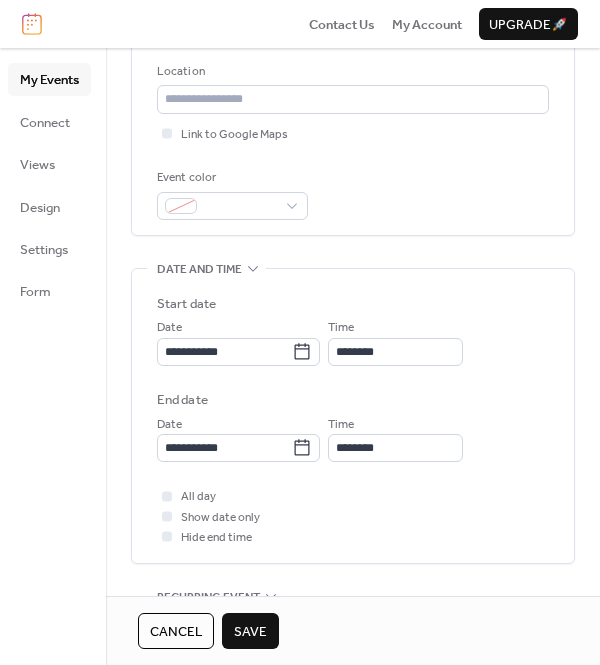 scroll, scrollTop: 416, scrollLeft: 0, axis: vertical 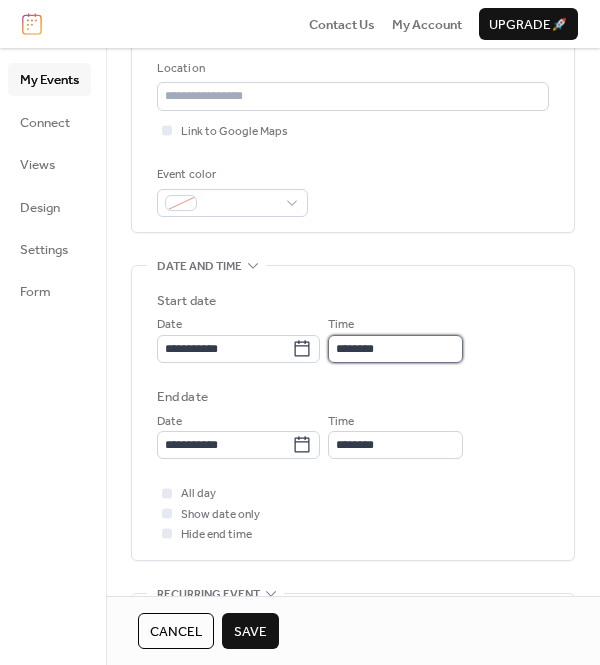 click on "********" at bounding box center (395, 349) 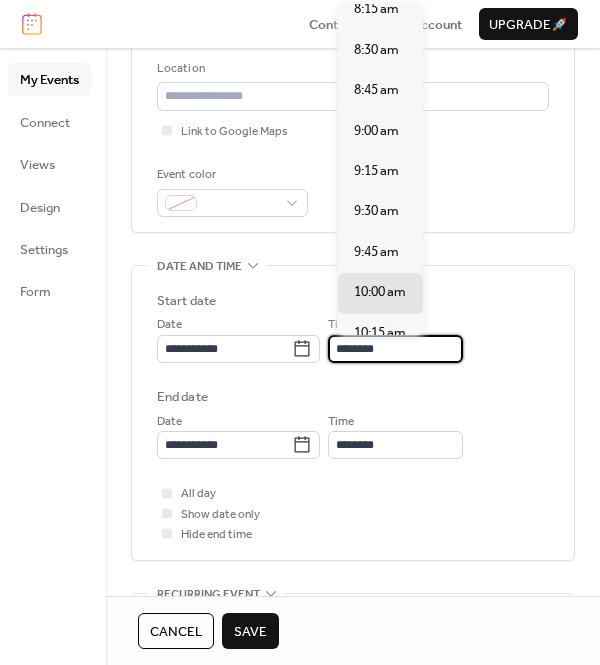 scroll, scrollTop: 1338, scrollLeft: 0, axis: vertical 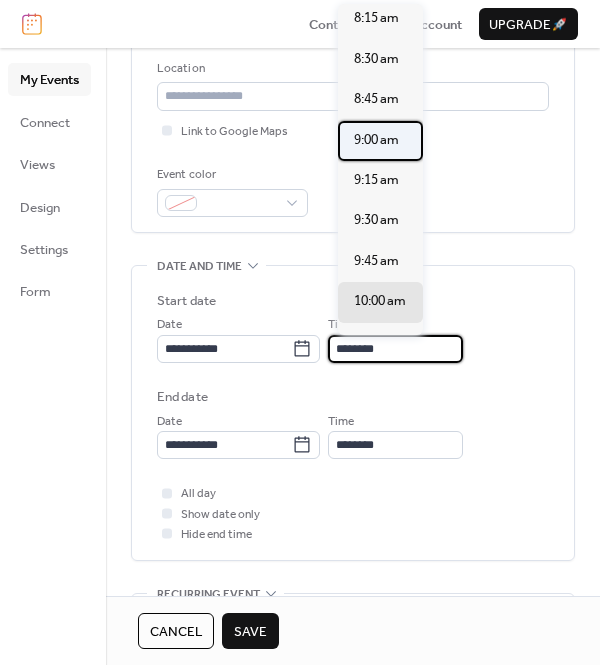 click on "9:00 am" at bounding box center [376, 140] 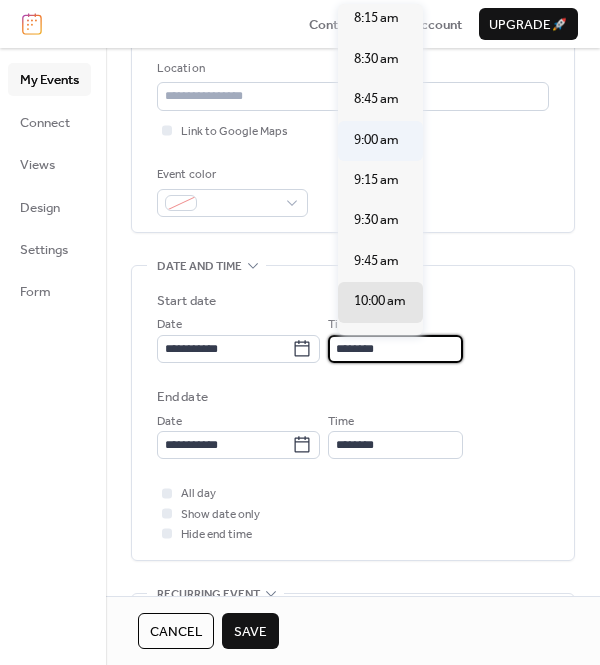 type on "*******" 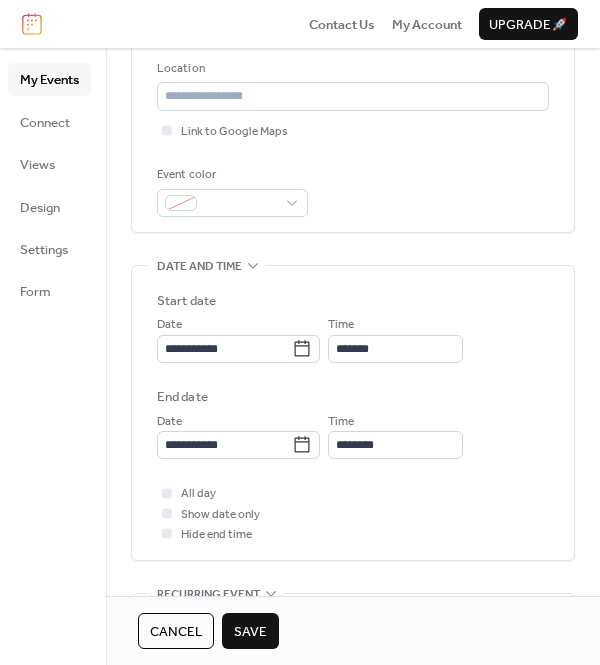 click on "Save" at bounding box center [250, 632] 